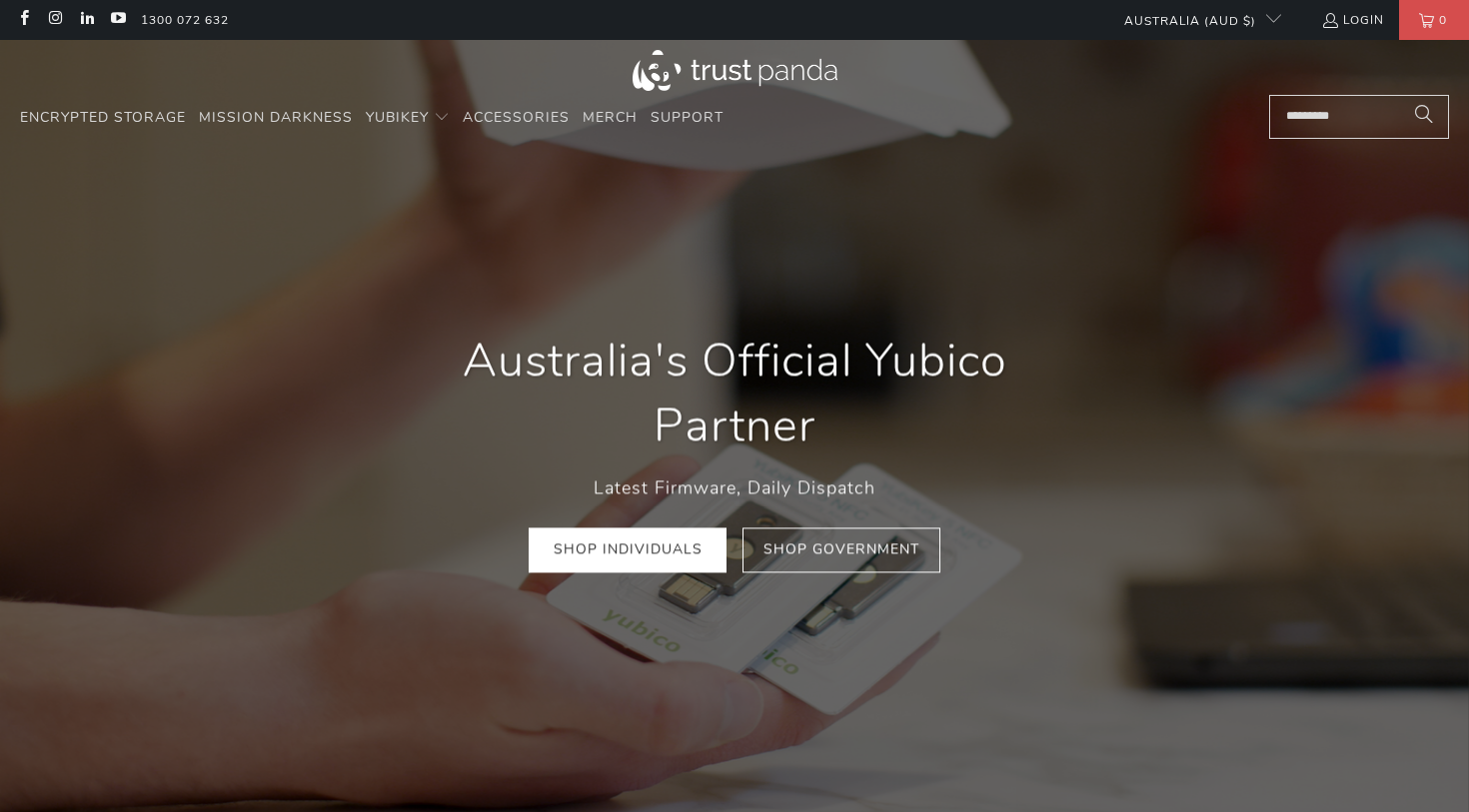 scroll, scrollTop: 0, scrollLeft: 0, axis: both 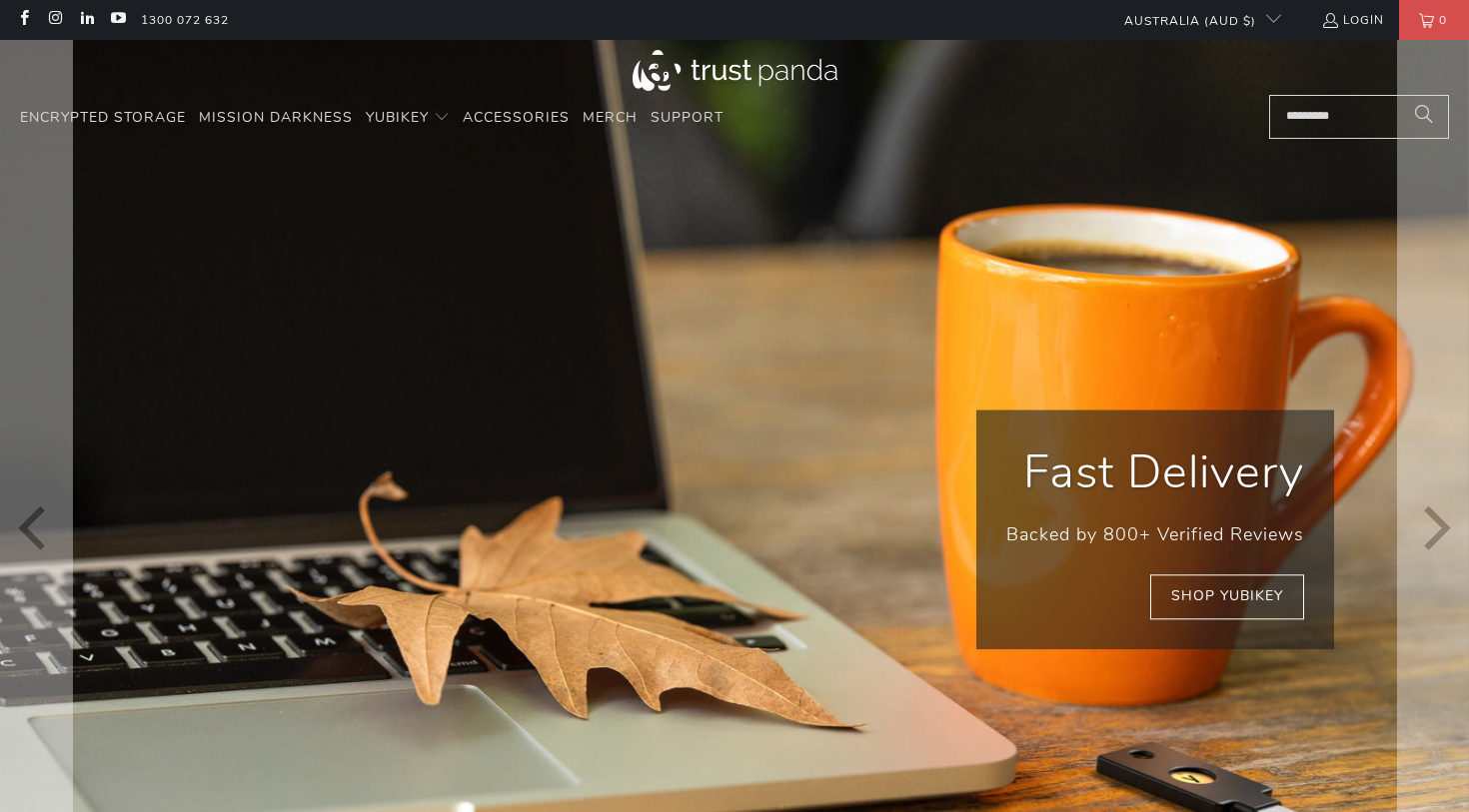 click at bounding box center (734, 529) 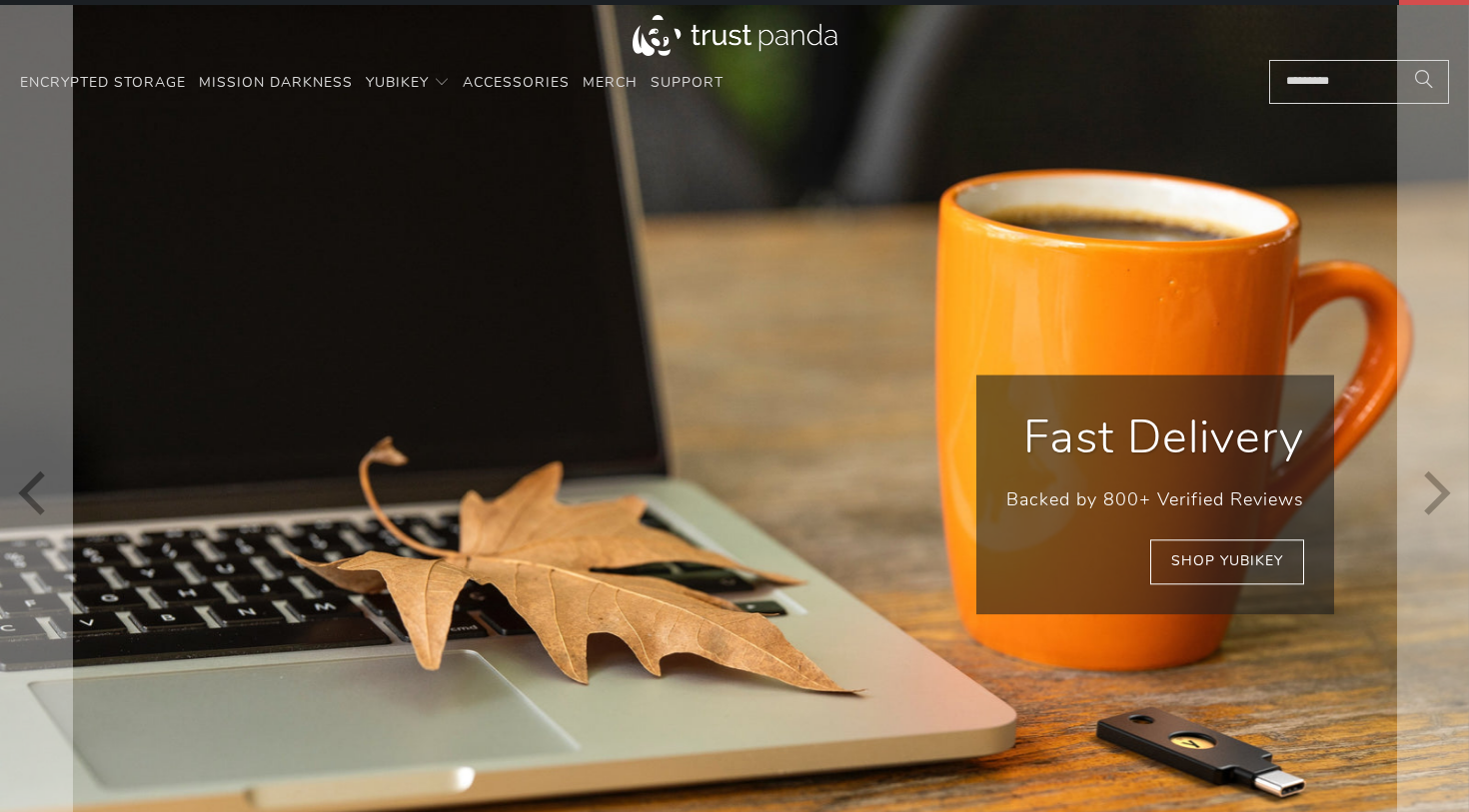 scroll, scrollTop: 0, scrollLeft: 0, axis: both 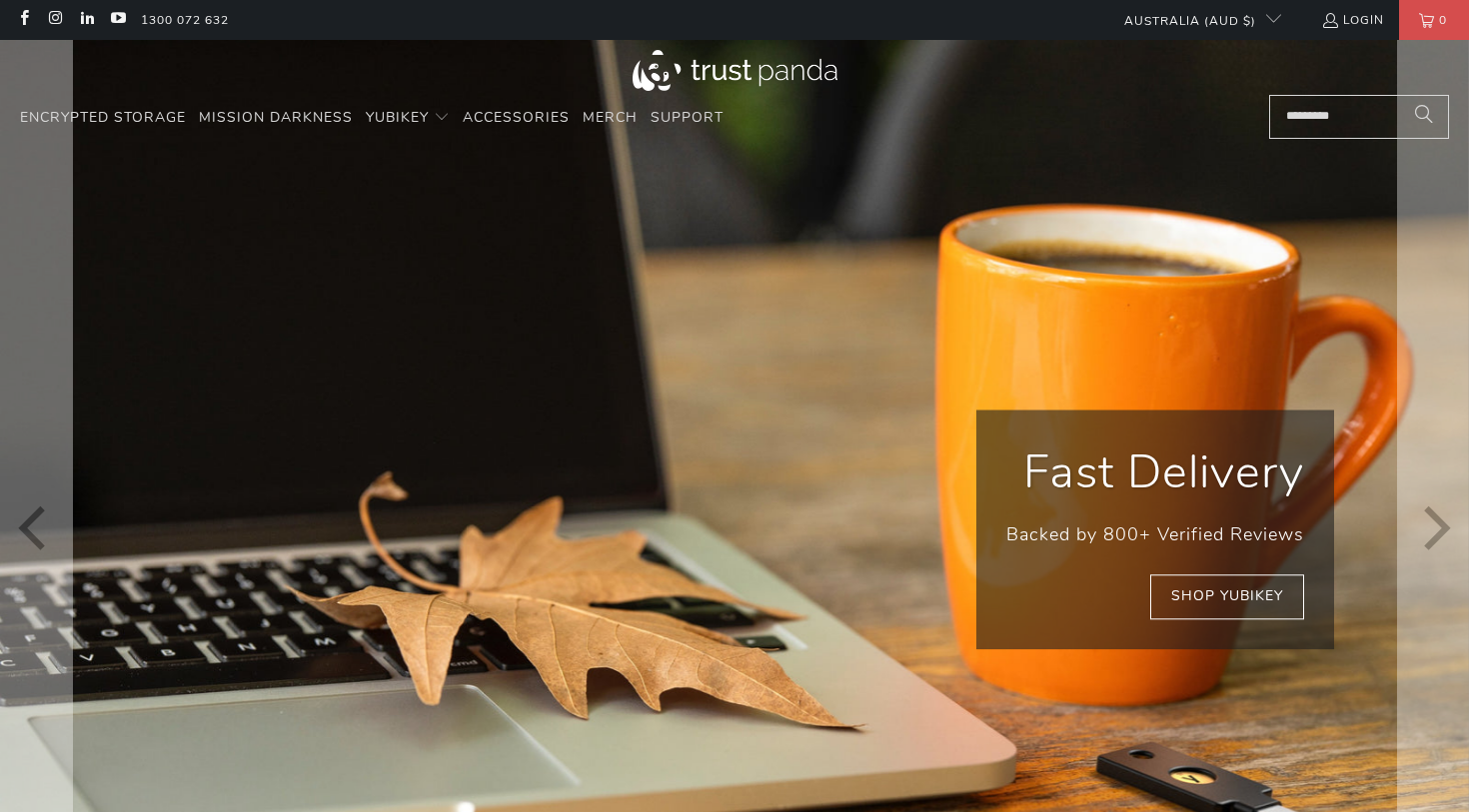 click at bounding box center (734, 529) 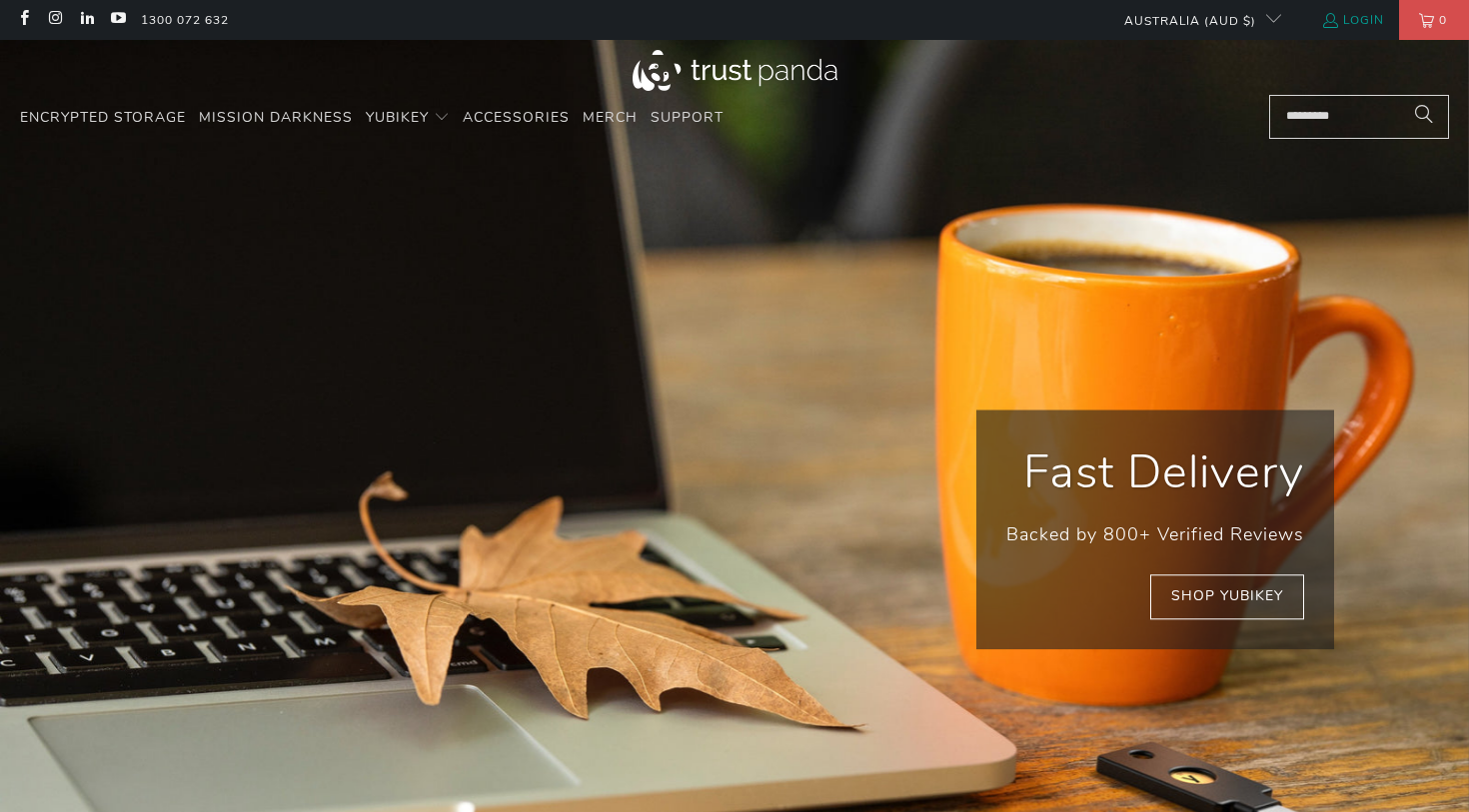 scroll, scrollTop: 0, scrollLeft: 1924, axis: horizontal 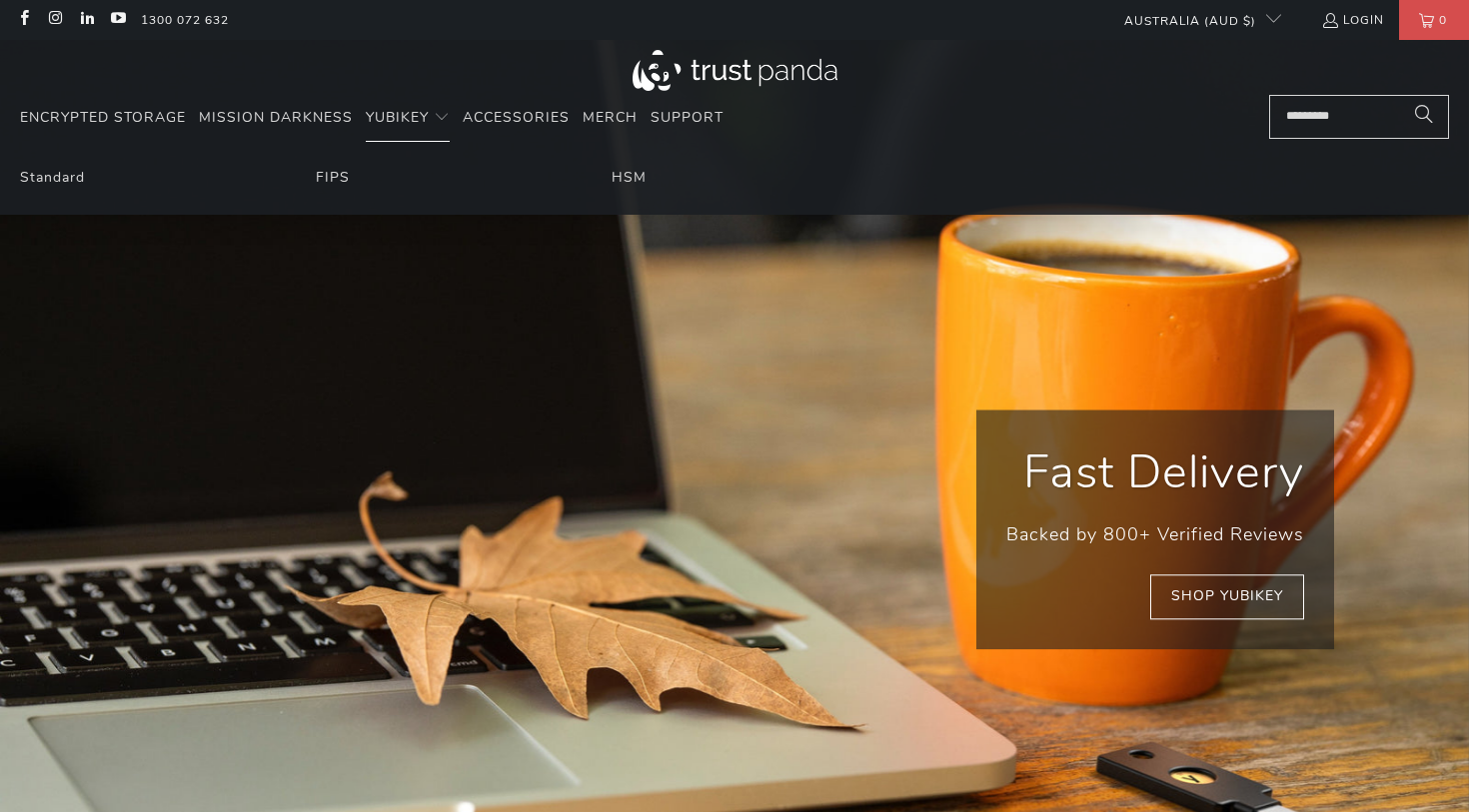 click on "Standard
FIPS
HSM" at bounding box center [734, 183] 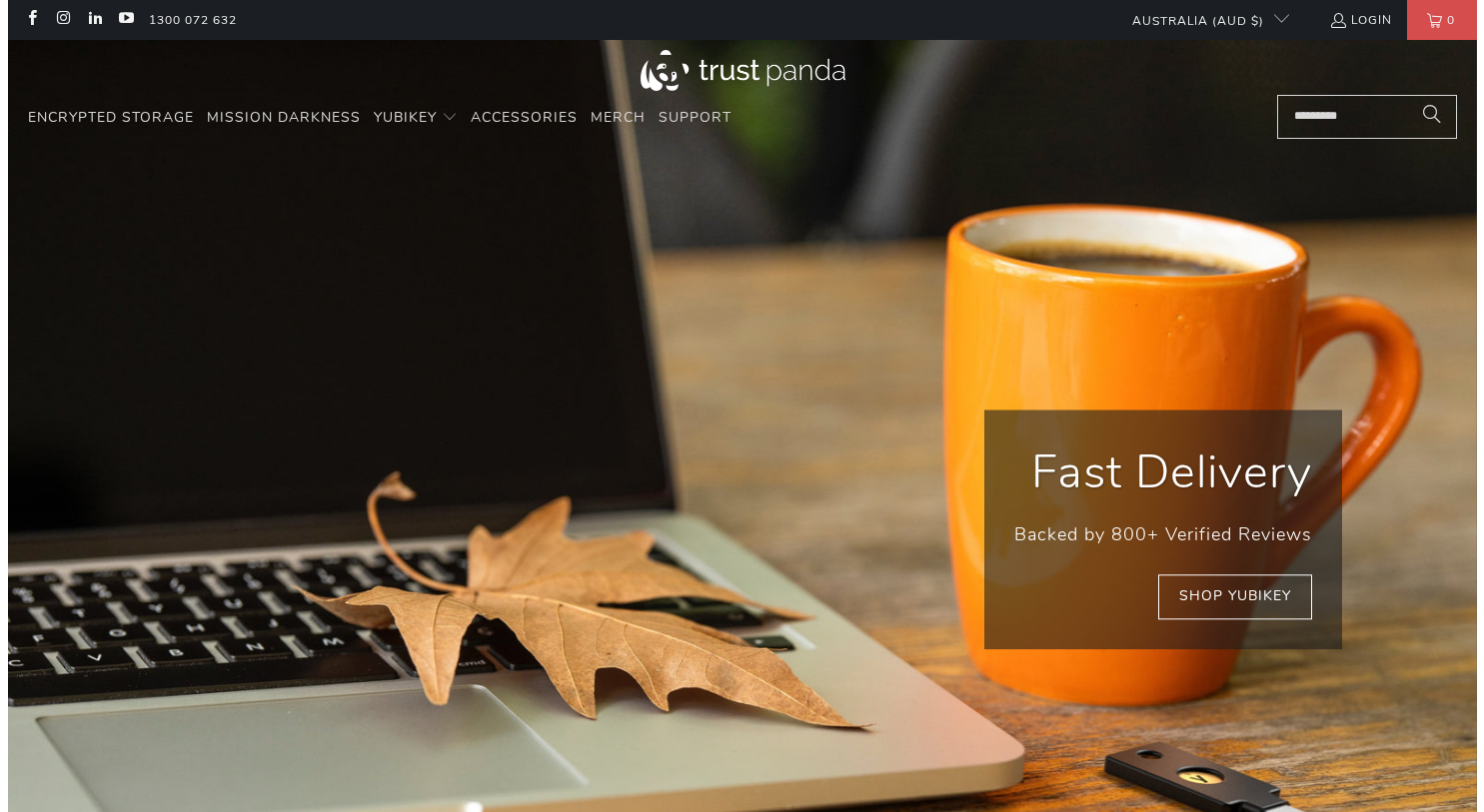 scroll, scrollTop: 0, scrollLeft: 3023, axis: horizontal 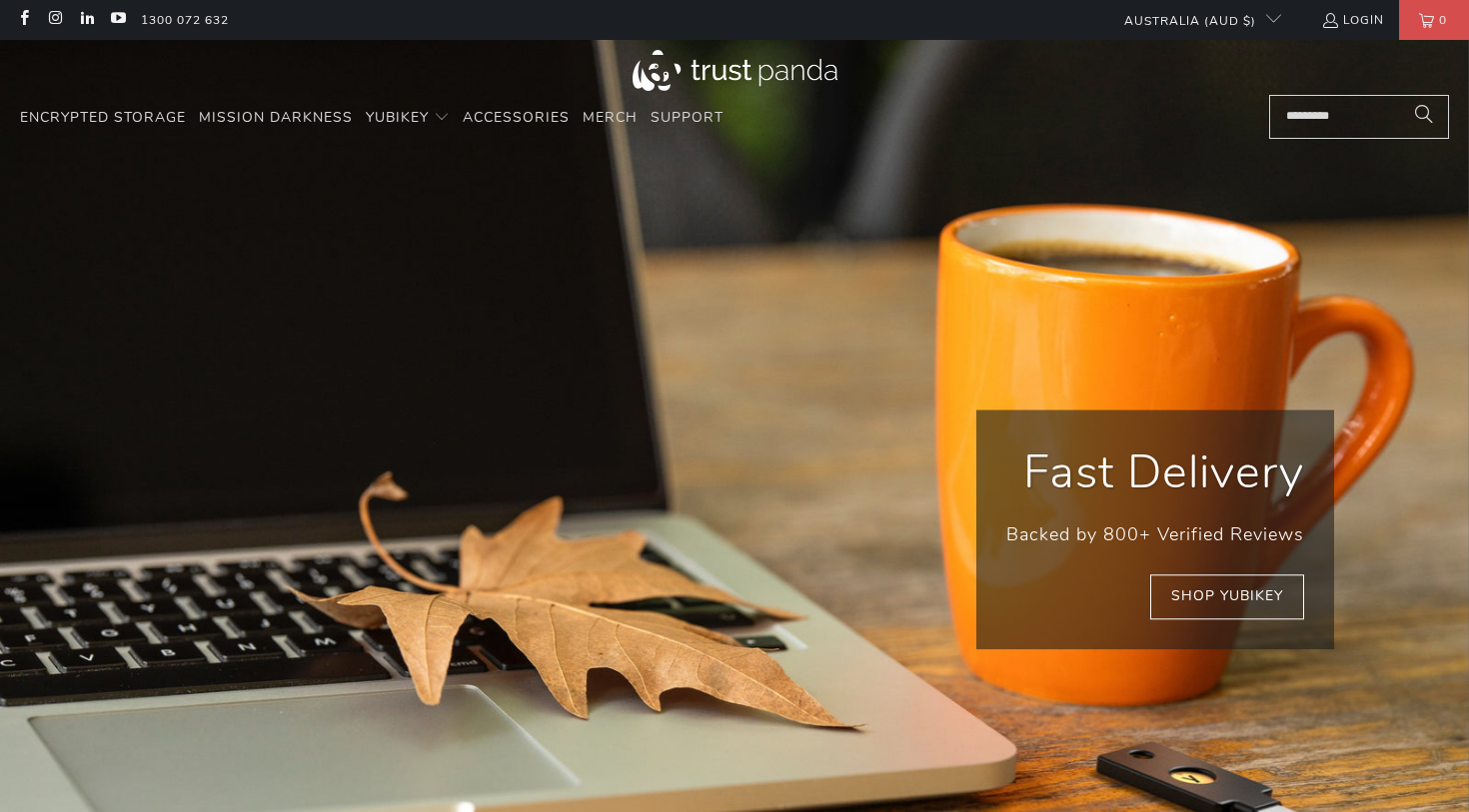 click at bounding box center (1359, 117) 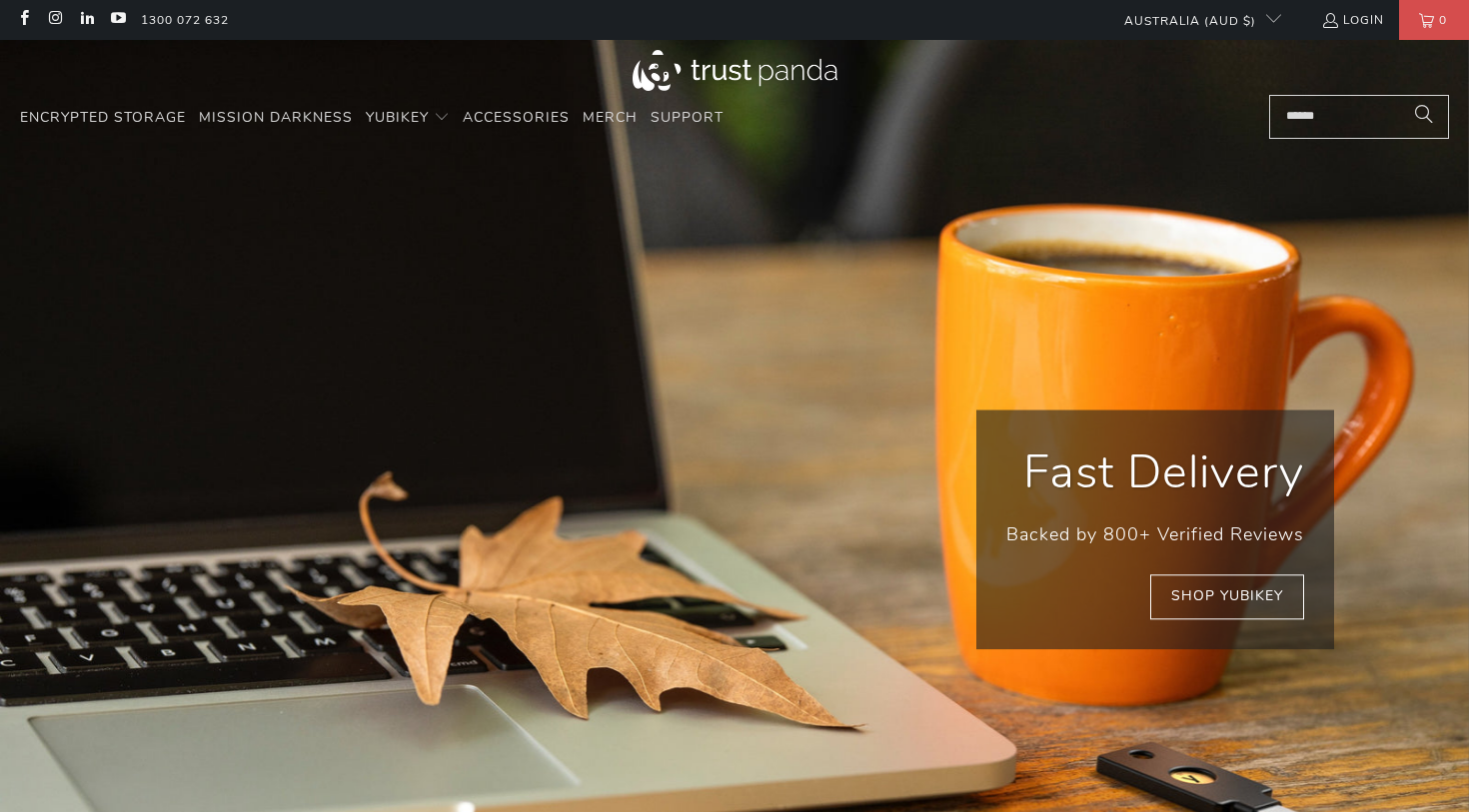type on "******" 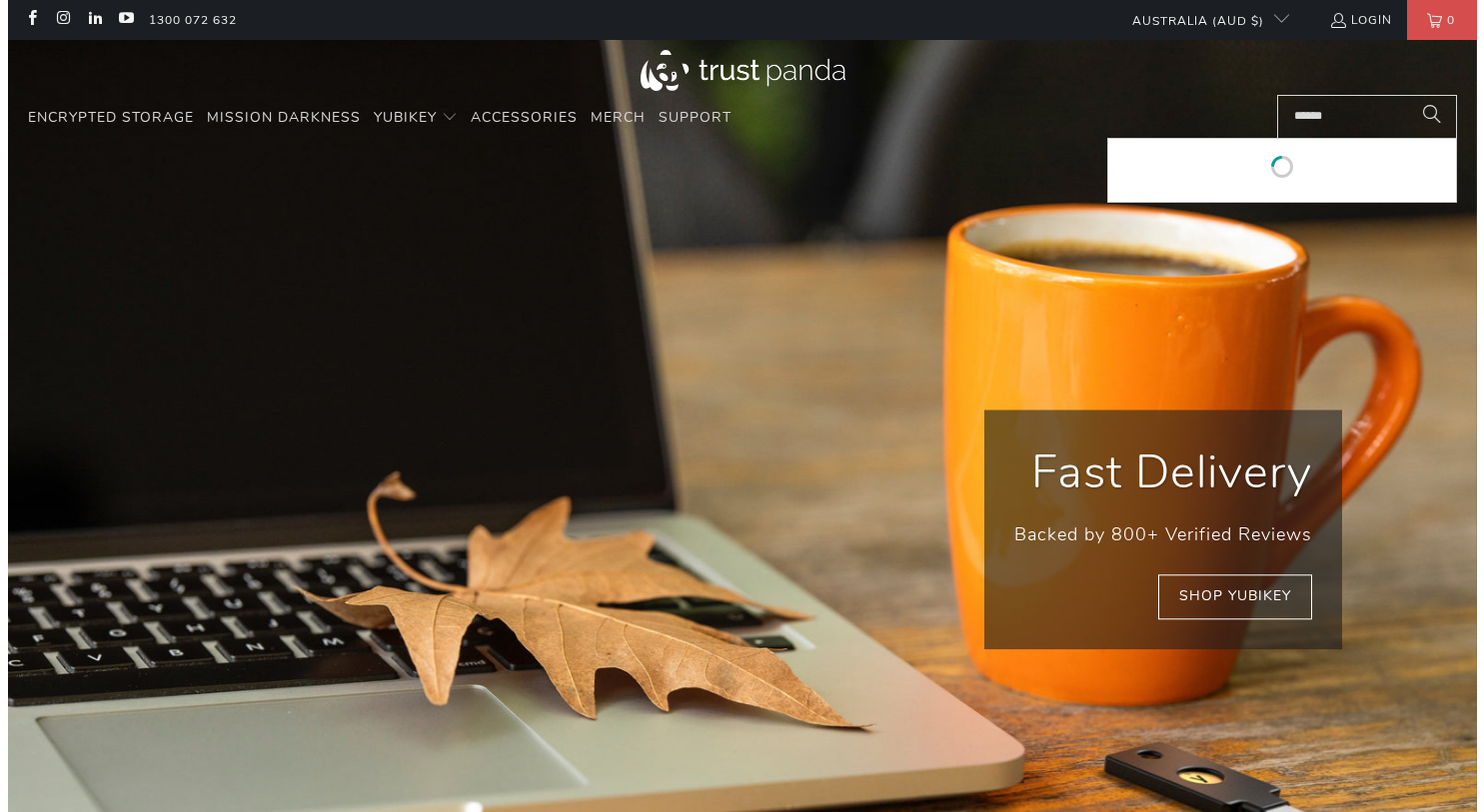 scroll, scrollTop: 0, scrollLeft: 3064, axis: horizontal 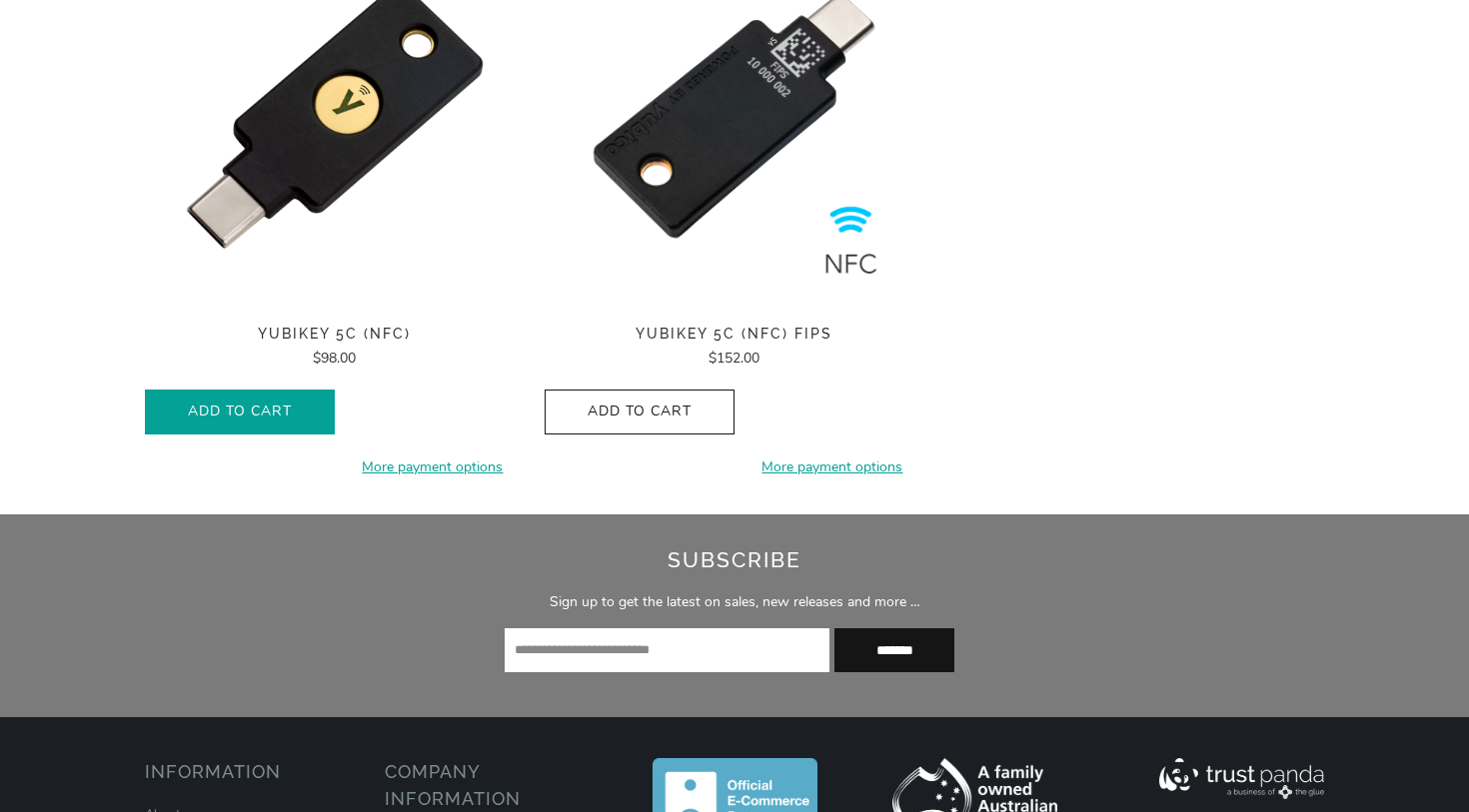 click on "Add to Cart" 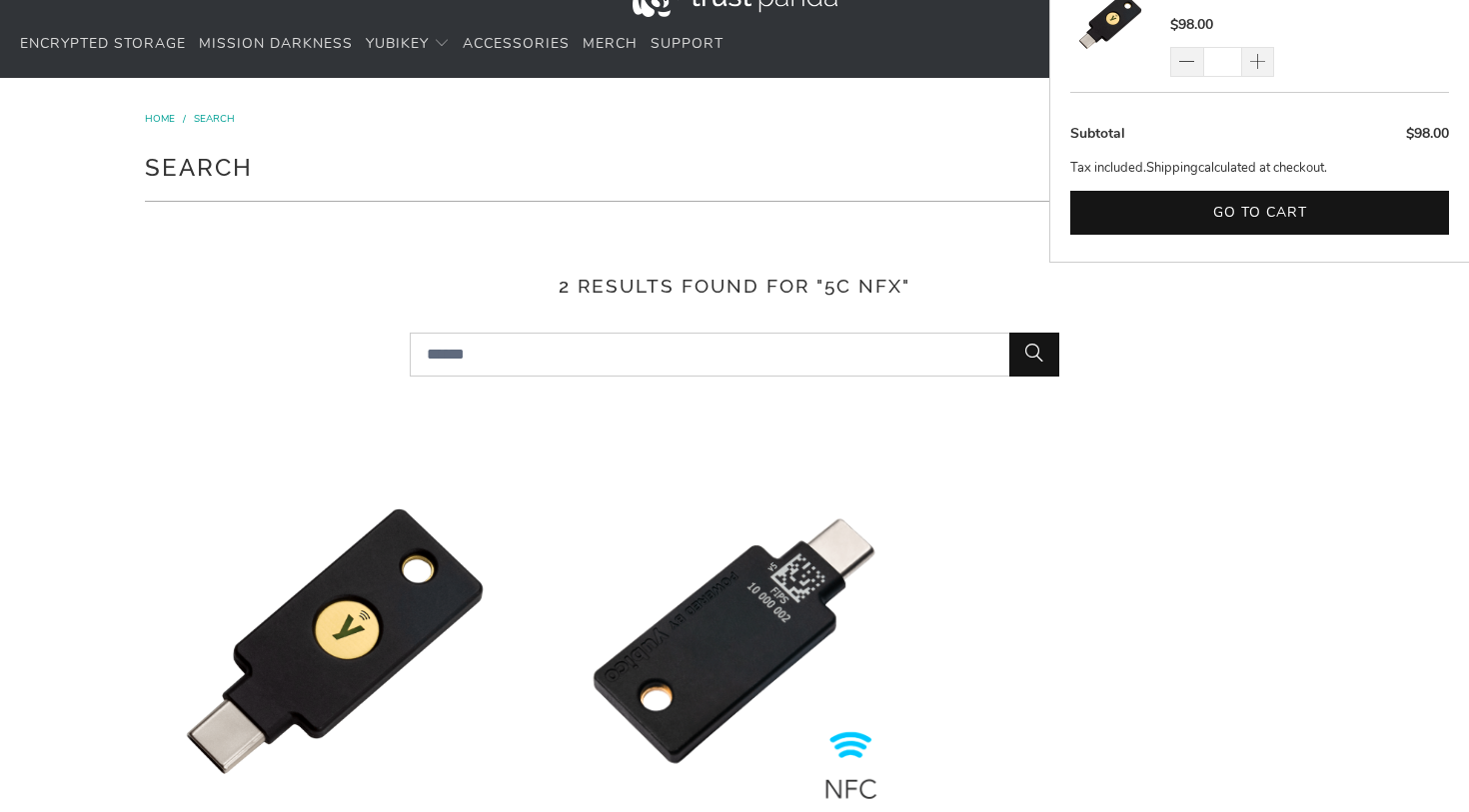 scroll, scrollTop: 0, scrollLeft: 0, axis: both 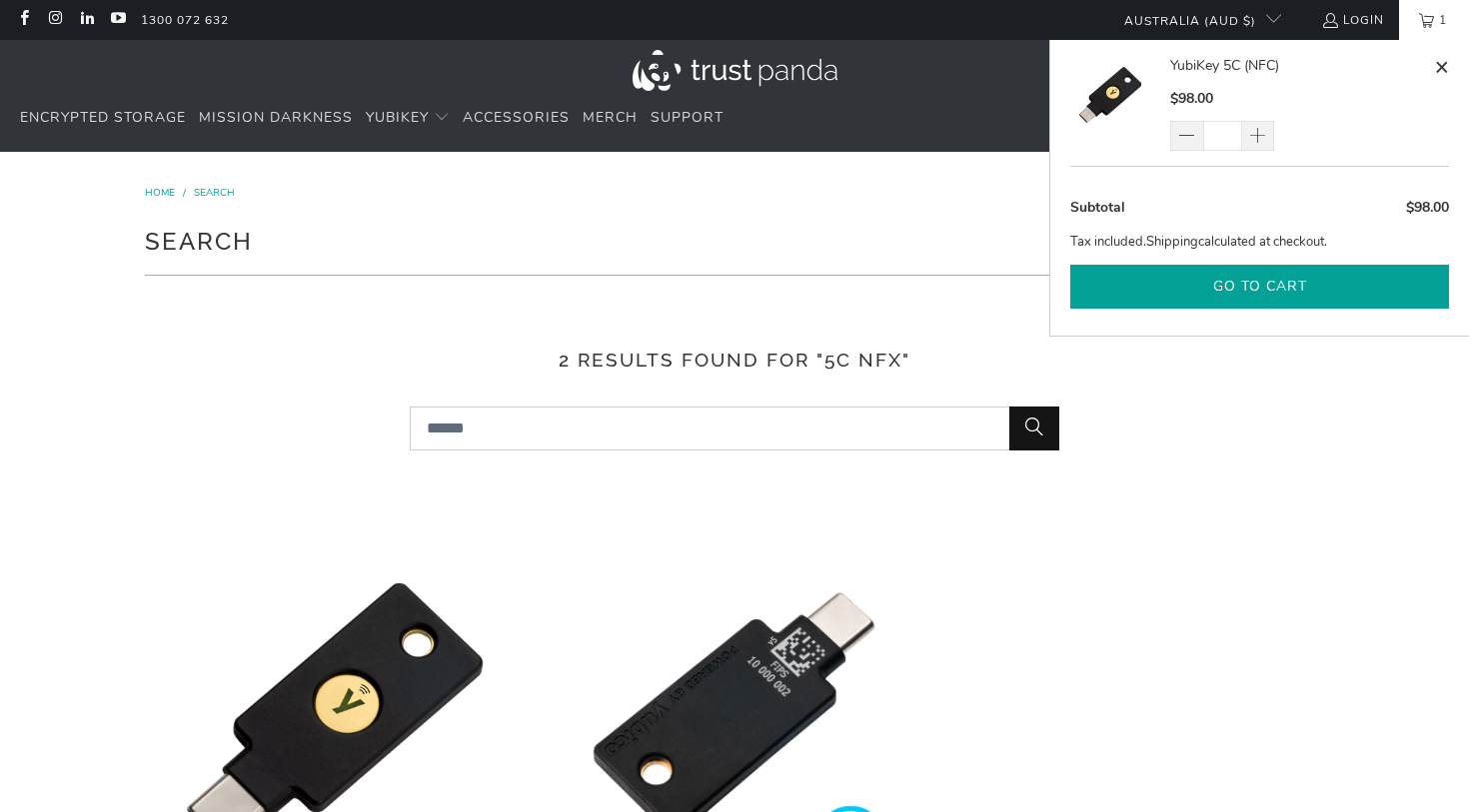 click on "Go to cart" at bounding box center (1259, 287) 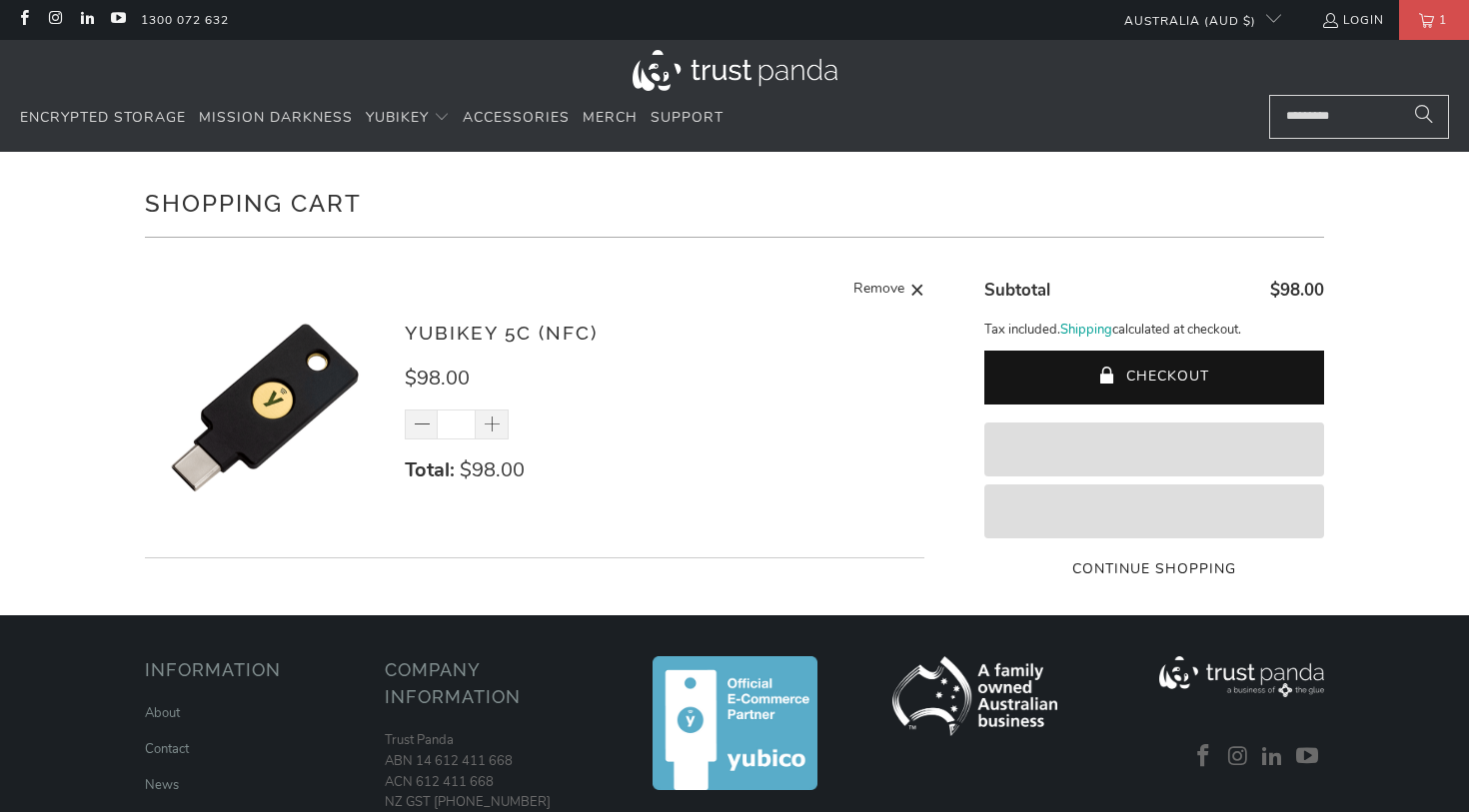 scroll, scrollTop: 0, scrollLeft: 0, axis: both 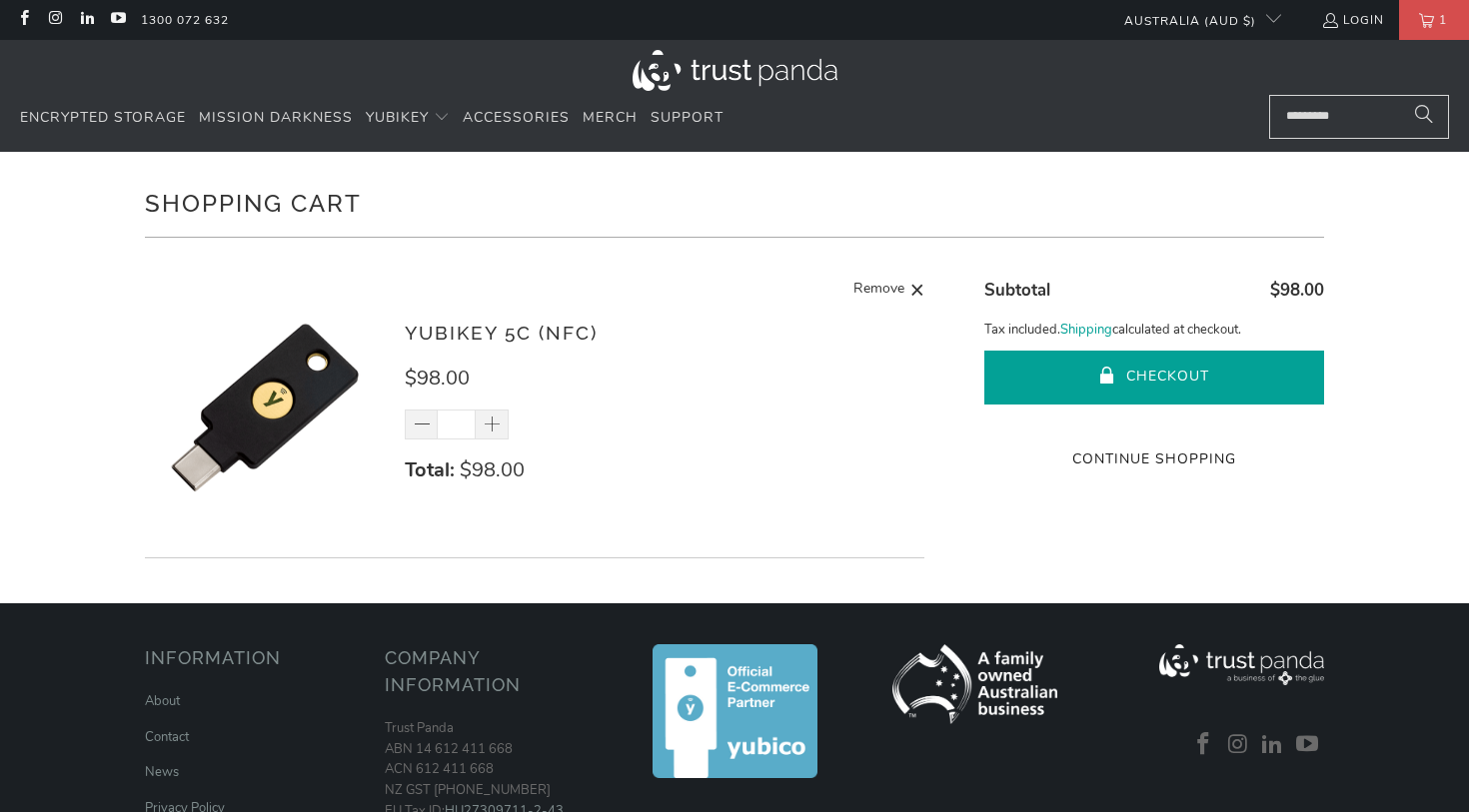 click on "Checkout" at bounding box center (1154, 378) 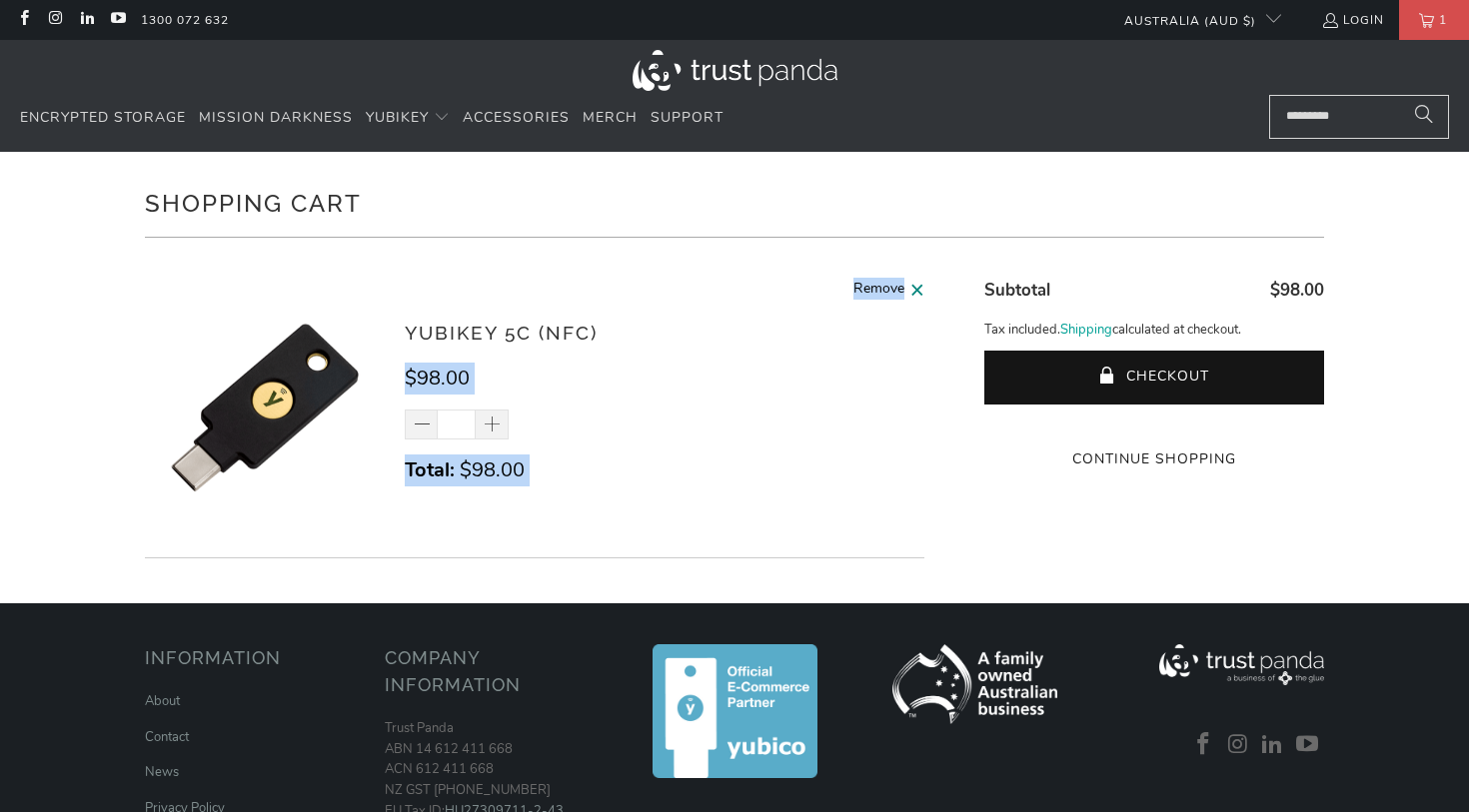 drag, startPoint x: 907, startPoint y: 275, endPoint x: 917, endPoint y: 278, distance: 10.440307 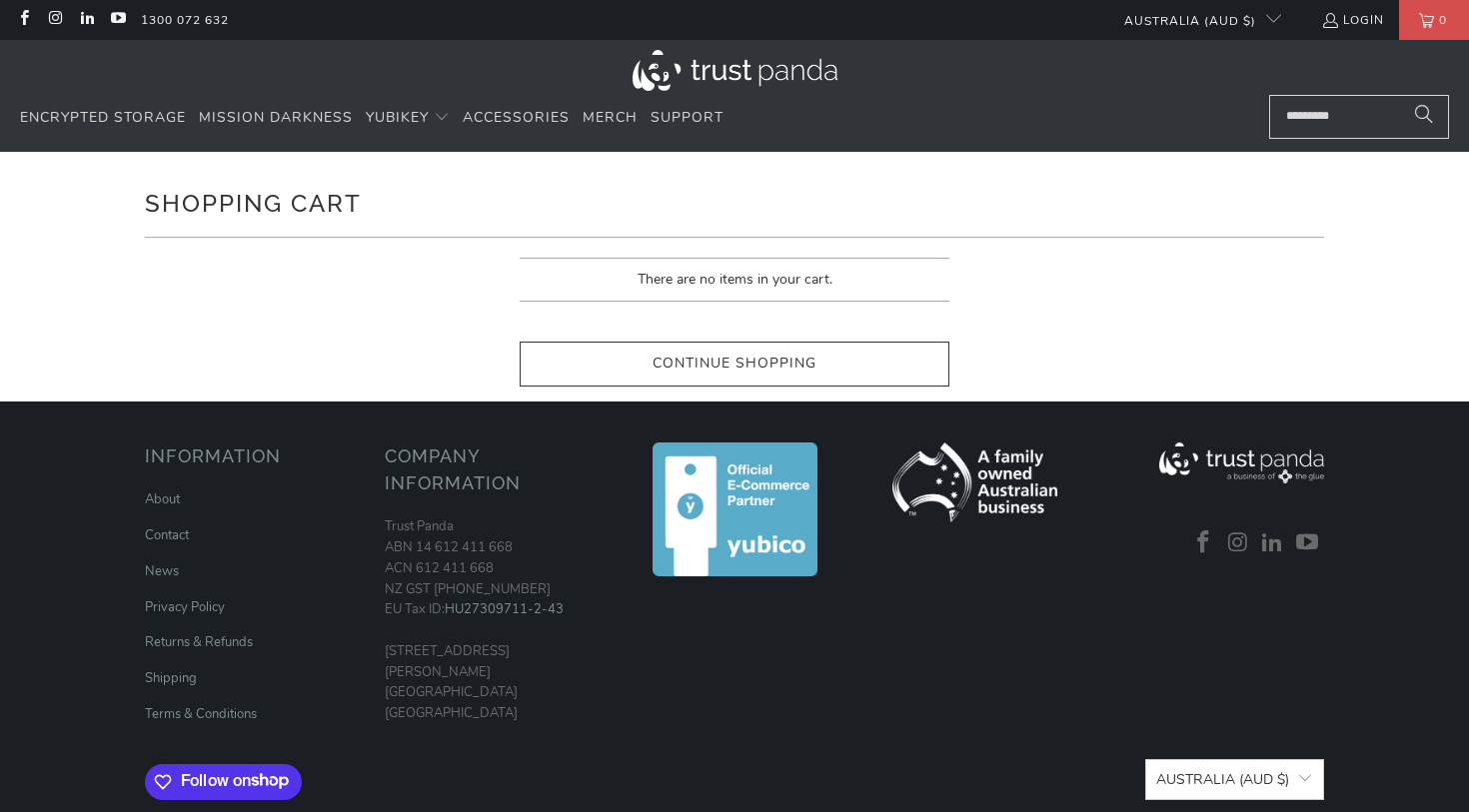 scroll, scrollTop: 0, scrollLeft: 0, axis: both 